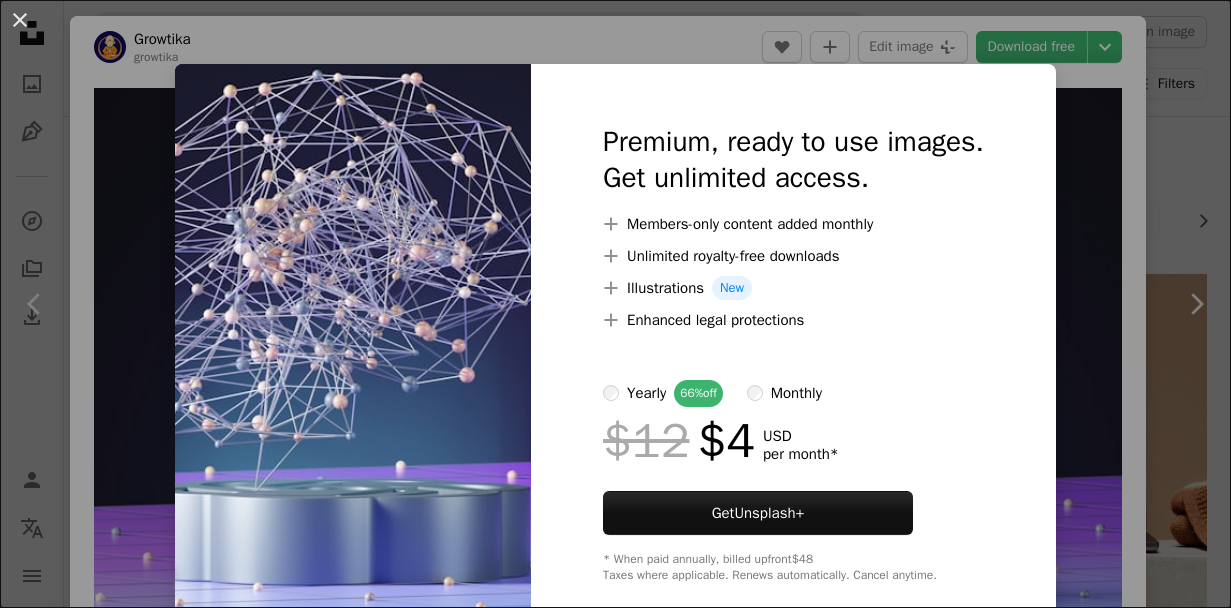 scroll, scrollTop: 738, scrollLeft: 0, axis: vertical 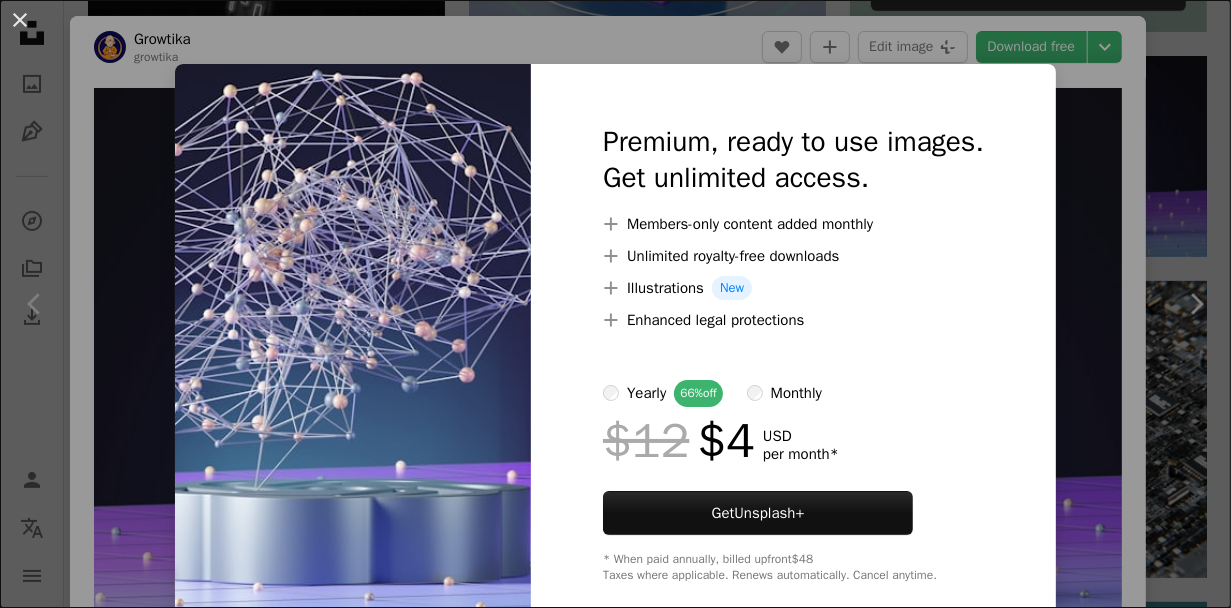 click on "An X shape Premium, ready to use images. Get unlimited access. A plus sign Members-only content added monthly A plus sign Unlimited royalty-free downloads A plus sign Illustrations  New A plus sign Enhanced legal protections yearly 66%  off monthly $12   $4 USD per month * Get  Unsplash+ * When paid annually, billed upfront  $48 Taxes where applicable. Renews automatically. Cancel anytime." at bounding box center (615, 304) 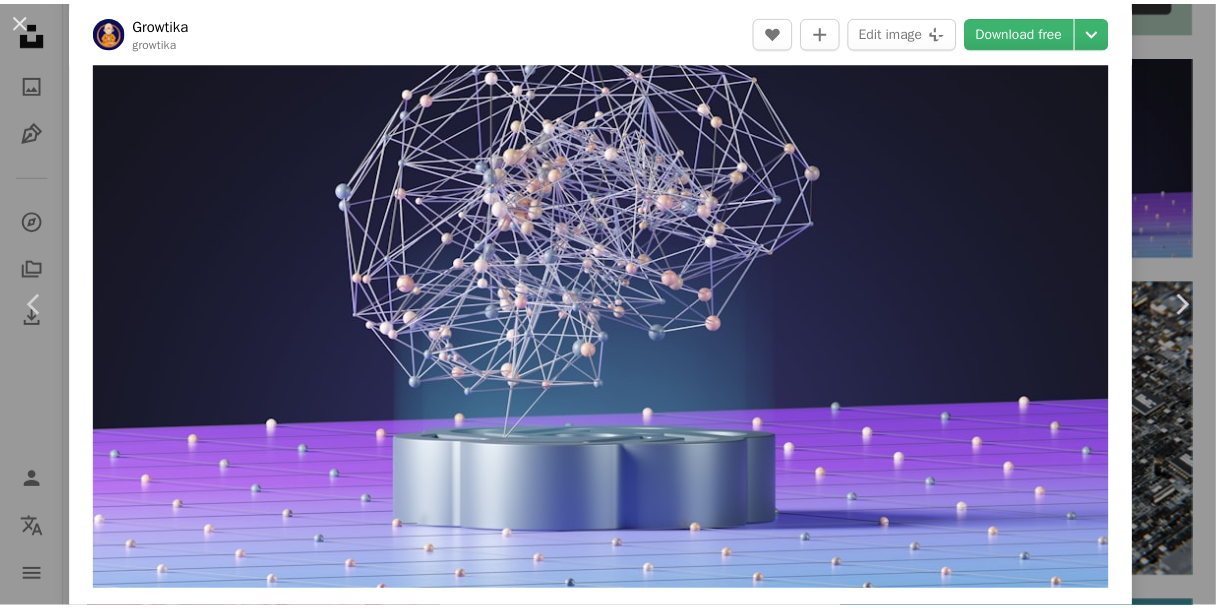 scroll, scrollTop: 0, scrollLeft: 0, axis: both 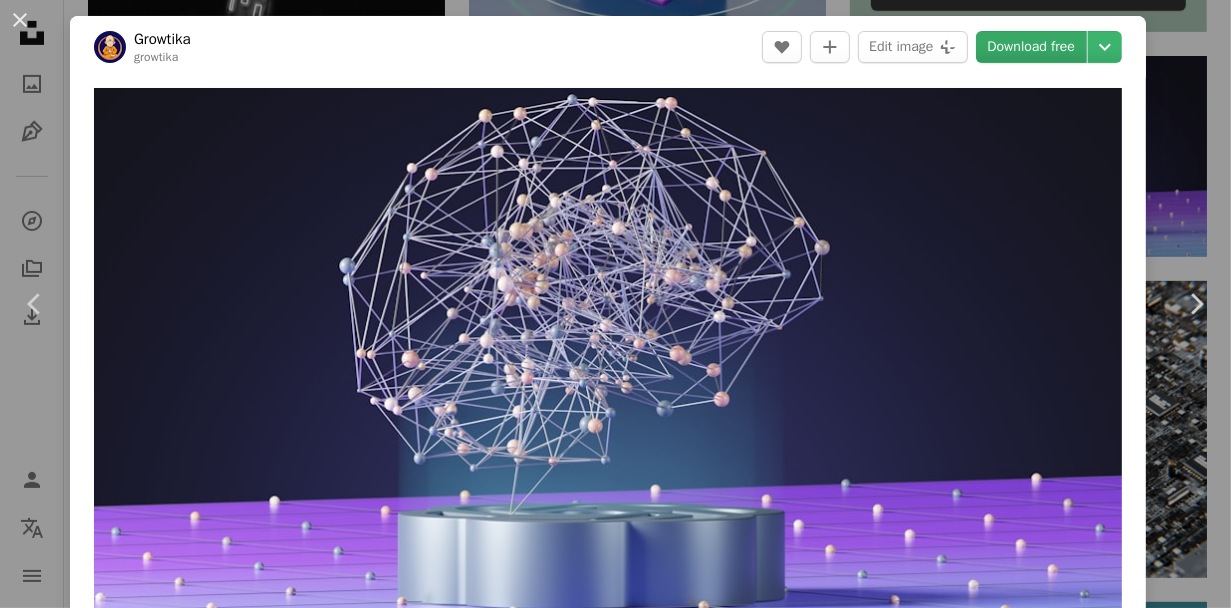 click on "Download free" at bounding box center (1032, 47) 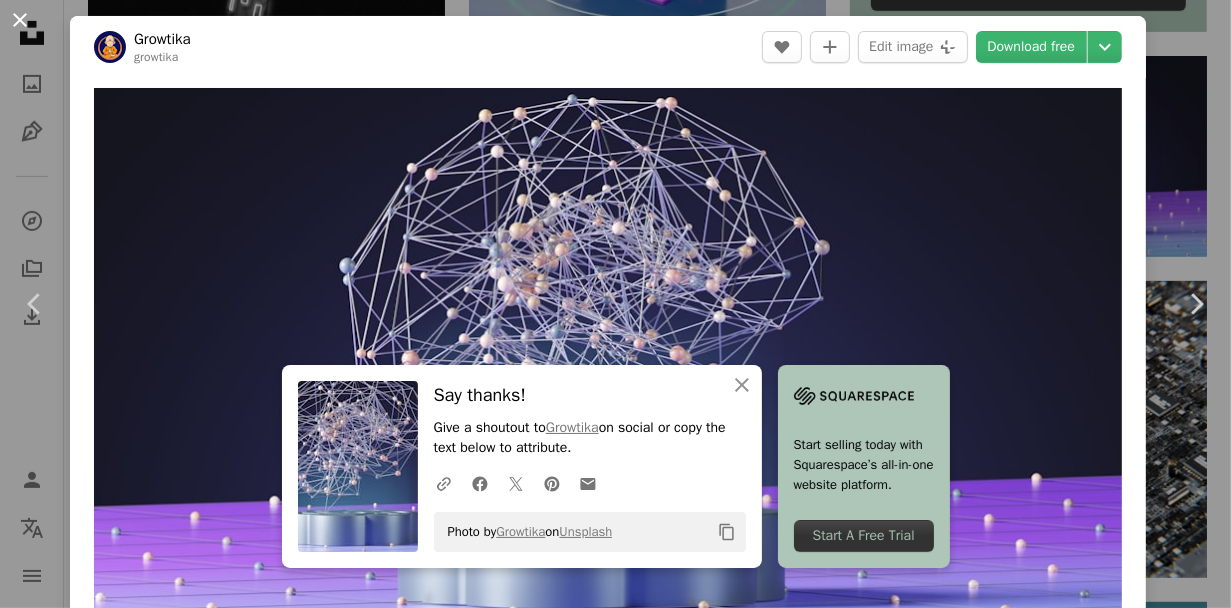 click on "An X shape" at bounding box center [20, 20] 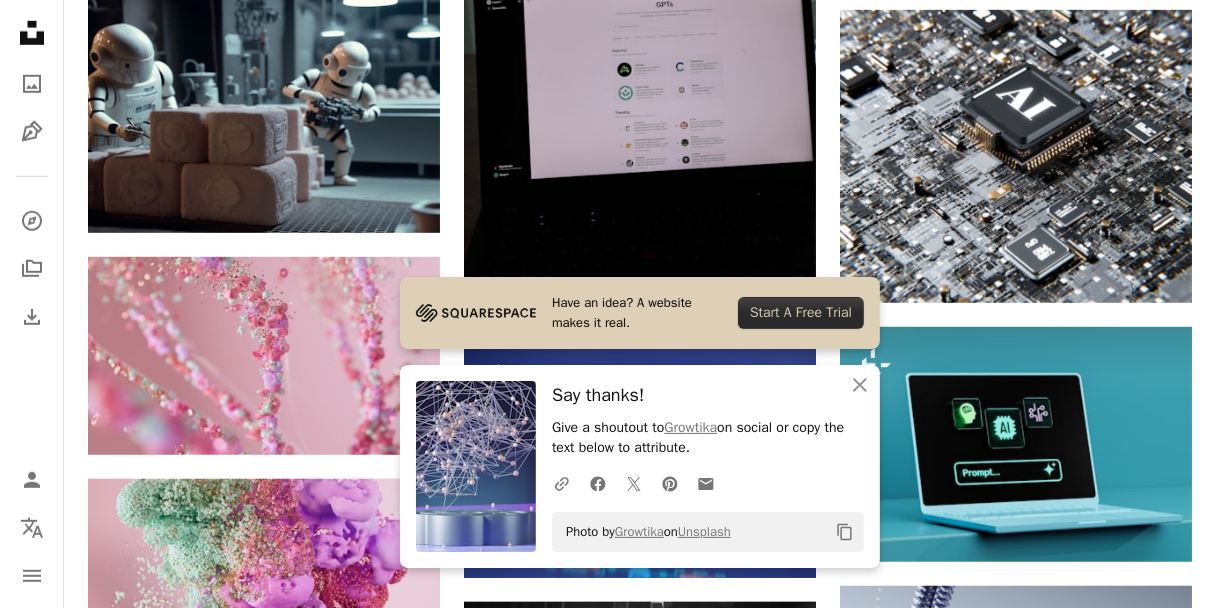 scroll, scrollTop: 1138, scrollLeft: 0, axis: vertical 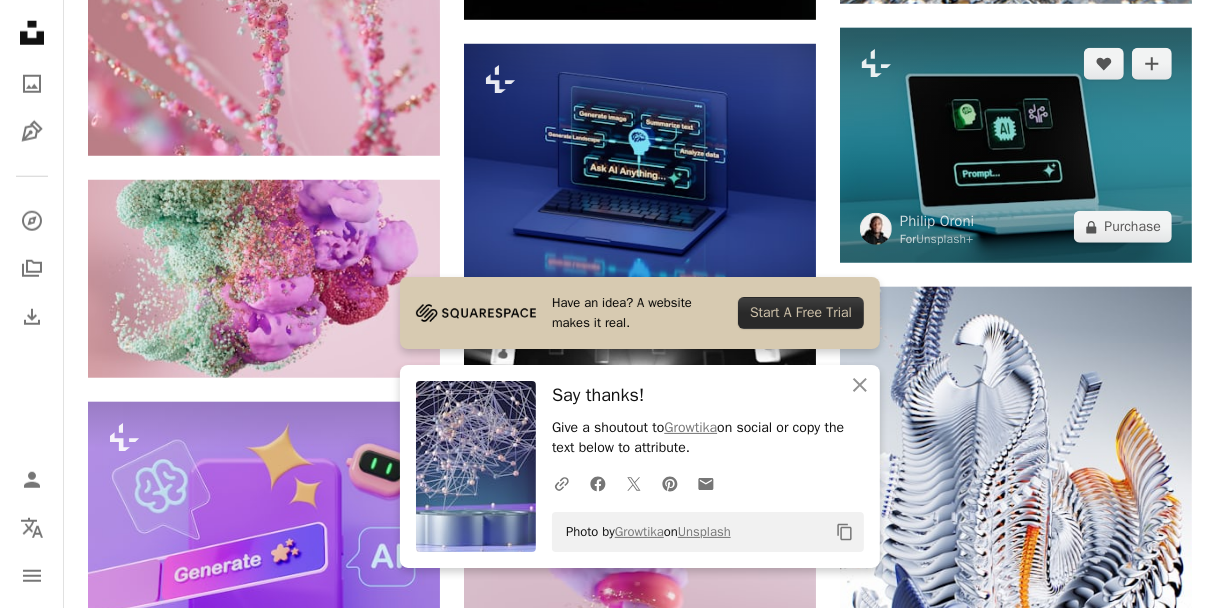 click at bounding box center (1016, 145) 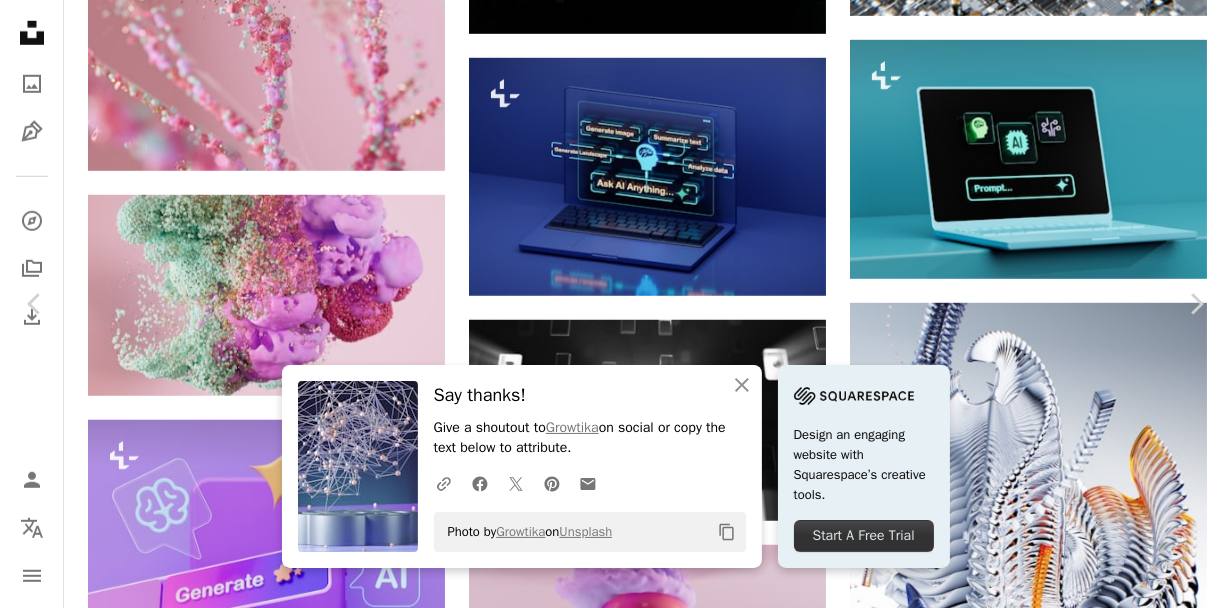 drag, startPoint x: 603, startPoint y: 281, endPoint x: 17, endPoint y: 21, distance: 641.0897 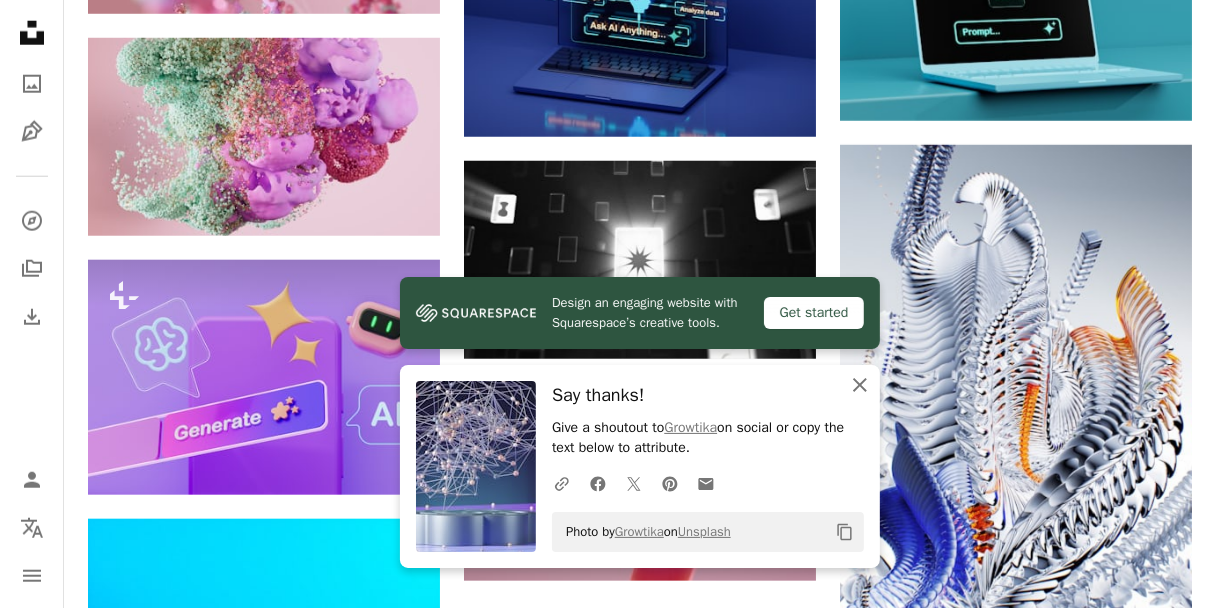 scroll, scrollTop: 1600, scrollLeft: 0, axis: vertical 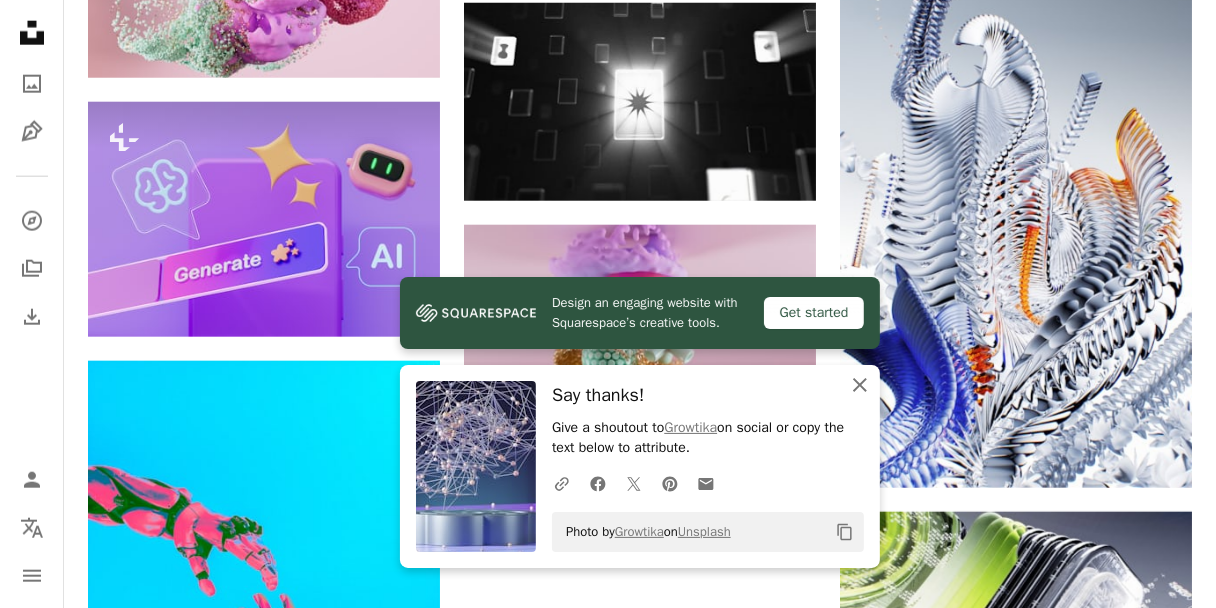 click on "An X shape" 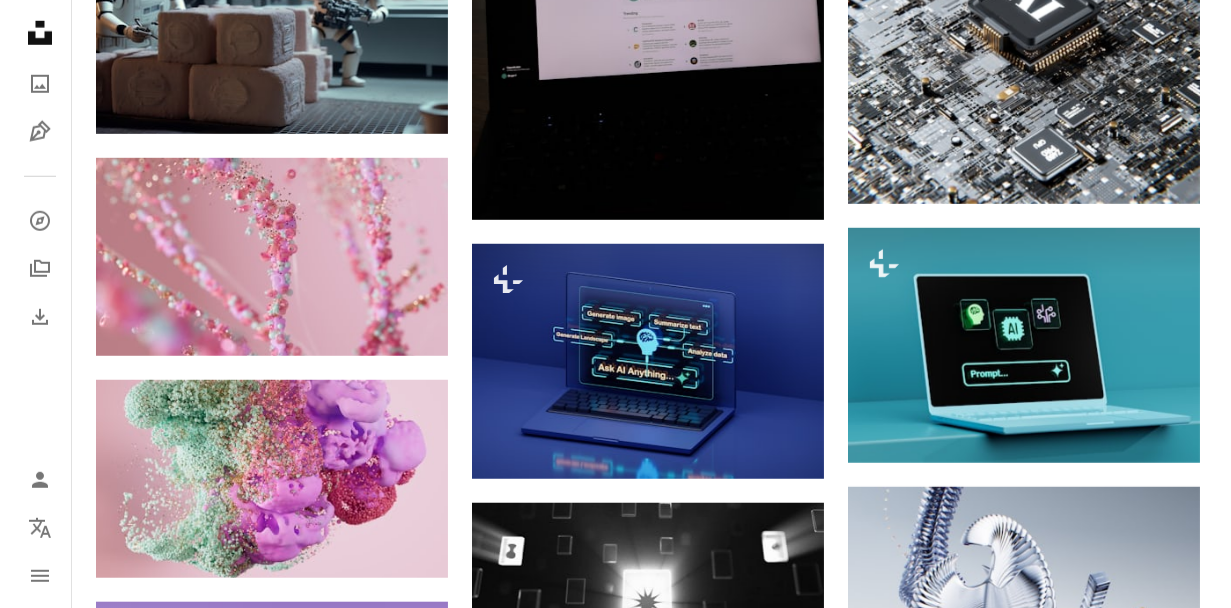 scroll, scrollTop: 1100, scrollLeft: 0, axis: vertical 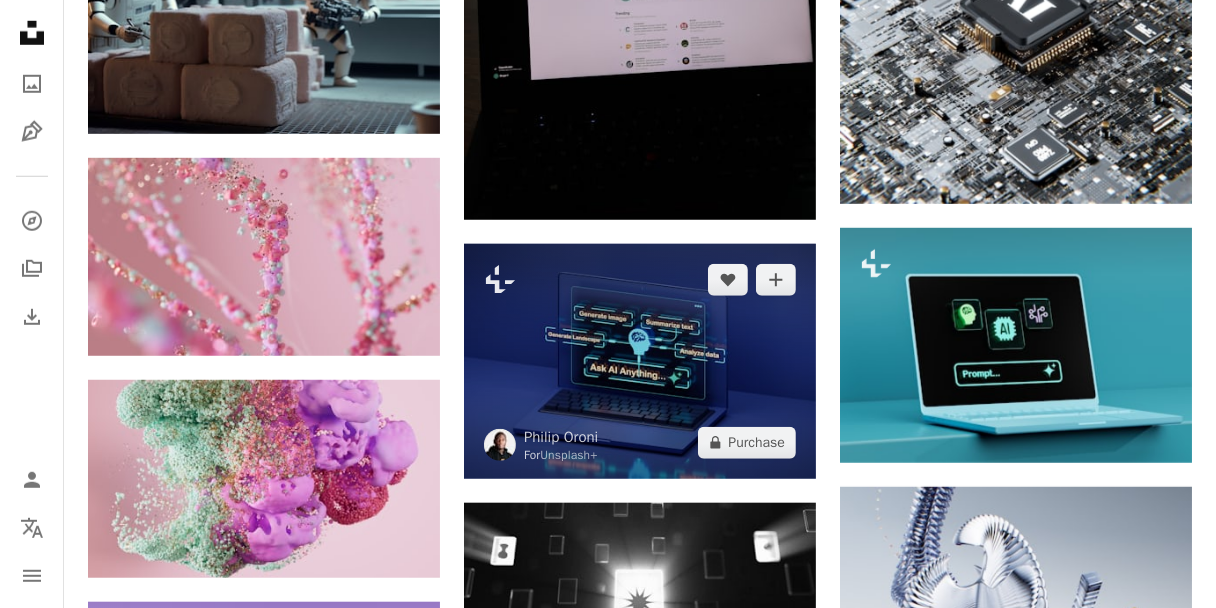 click at bounding box center (640, 361) 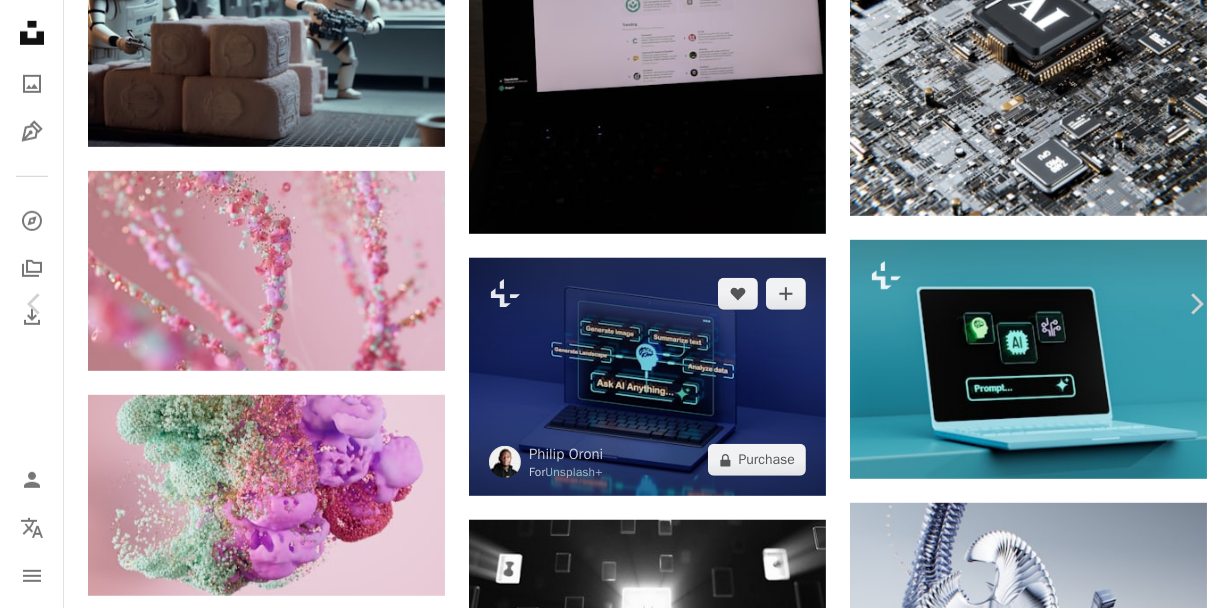 scroll, scrollTop: 0, scrollLeft: 0, axis: both 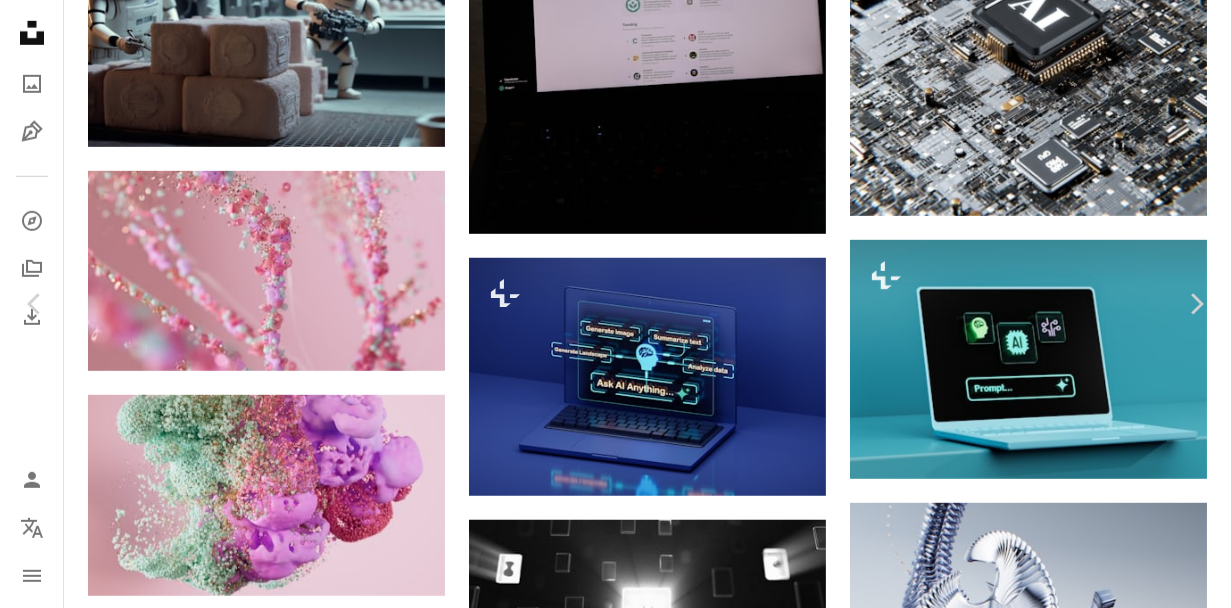 type 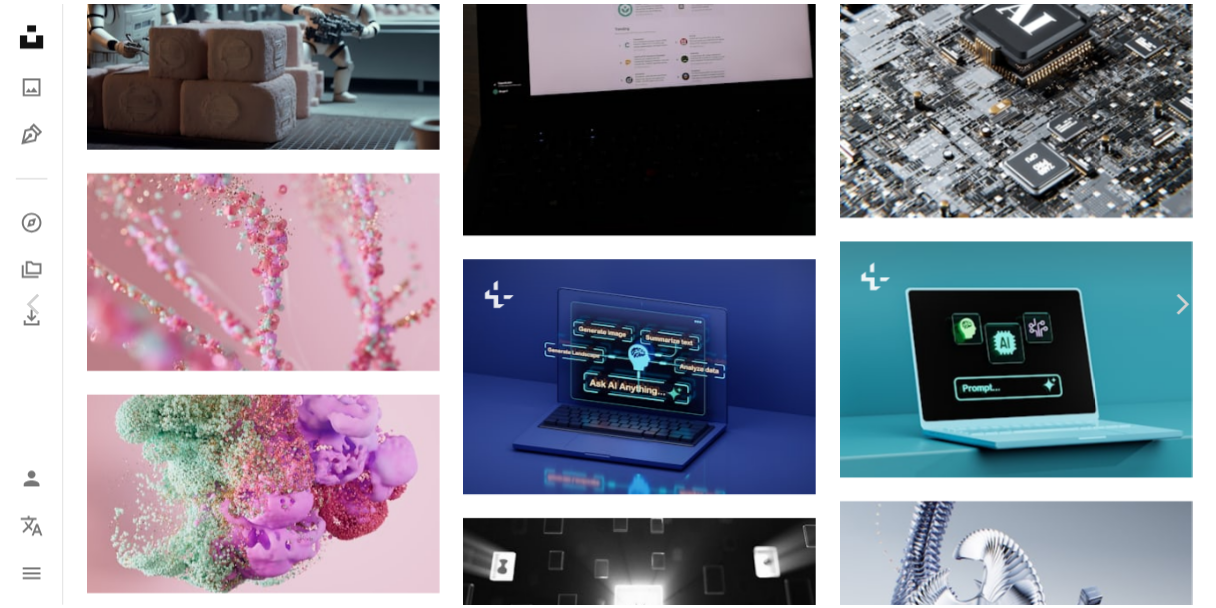 scroll, scrollTop: 300, scrollLeft: 0, axis: vertical 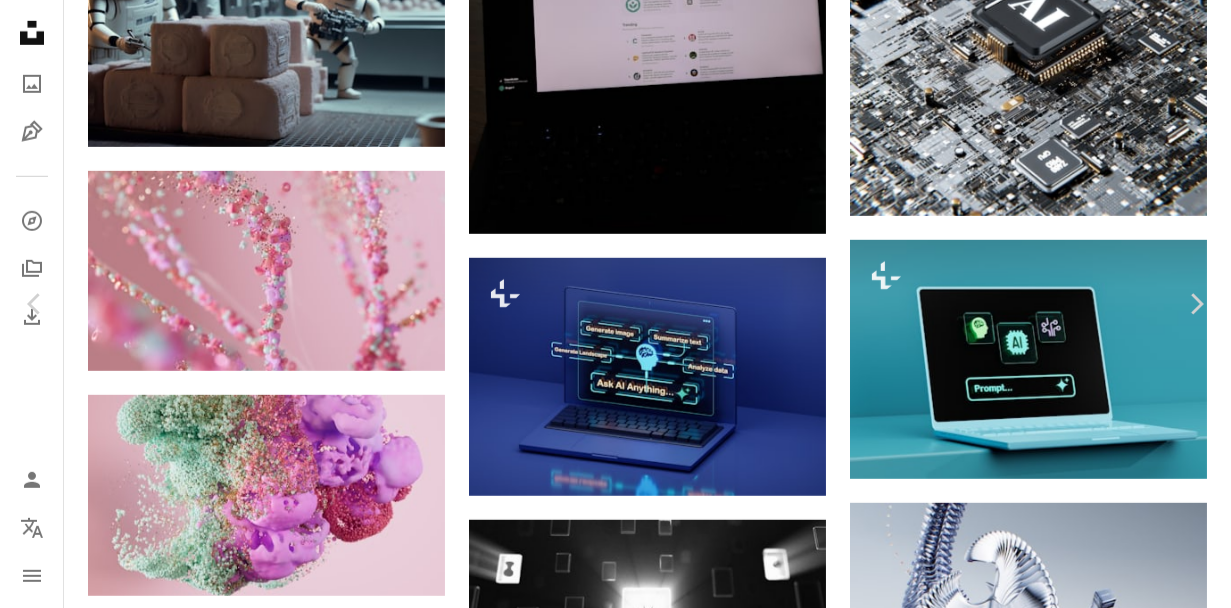 click on "An X shape Chevron left Chevron right [PERSON] For Unsplash+ A heart A plus sign Edit image Plus sign for Unsplash+ A lock Purchase Zoom in A forward-right arrow Share More Actions Calendar outlined Published on [DATE], [YEAR] Safety Licensed under the Unsplash+ License artificial intelligence 3d render chatbot generative ai ai agent ai assistant prompt Creative Commons images From this series Chevron right Plus sign for Unsplash+ Plus sign for Unsplash+ Plus sign for Unsplash+ Plus sign for Unsplash+ Plus sign for Unsplash+ Plus sign for Unsplash+ Related images Plus sign for Unsplash+ A heart A plus sign Getty Images For Unsplash+ A lock Purchase Plus sign for Unsplash+ A heart A plus sign Getty Images For Unsplash+ A lock Purchase Plus sign for Unsplash+ A heart A plus sign Getty Images For Unsplash+ A lock Purchase Plus sign for Unsplash+ A heart A plus sign Getty Images For Unsplash+ A lock Purchase Plus sign for Unsplash+ A heart A plus sign Hartono Creative Studio For A lock" at bounding box center (615, 2624) 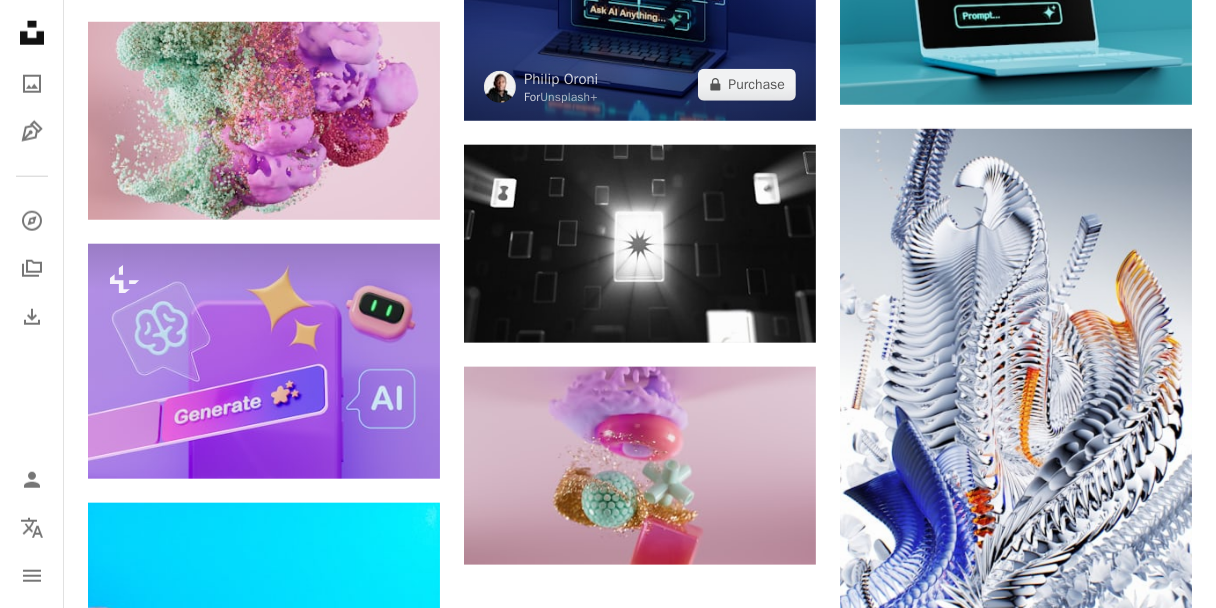 scroll, scrollTop: 1500, scrollLeft: 0, axis: vertical 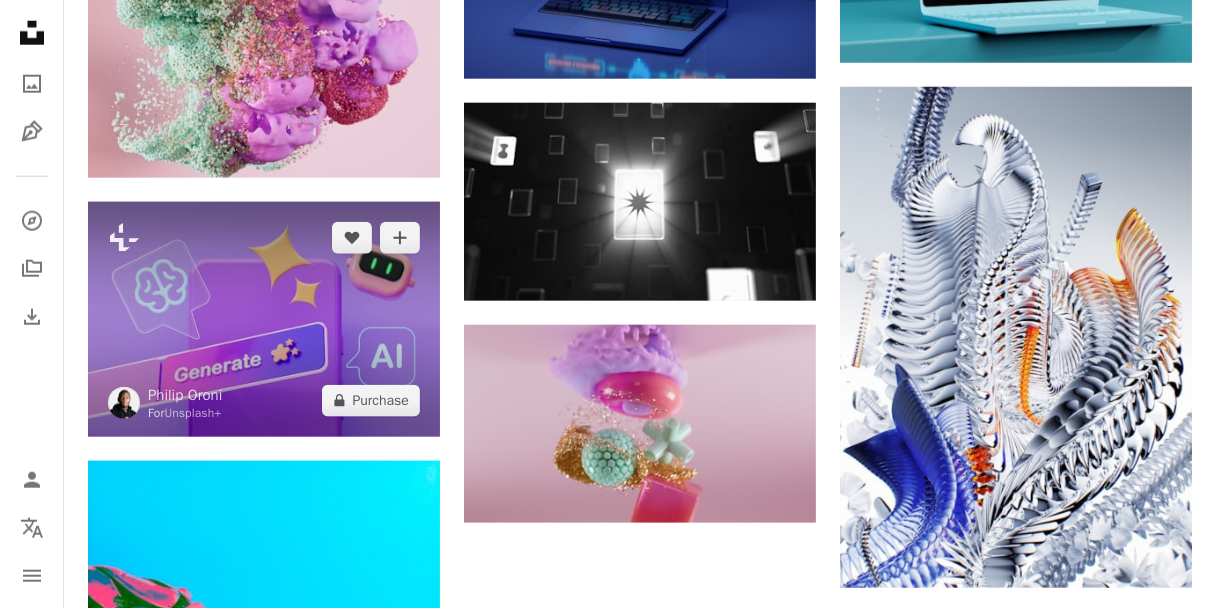 click at bounding box center [264, 319] 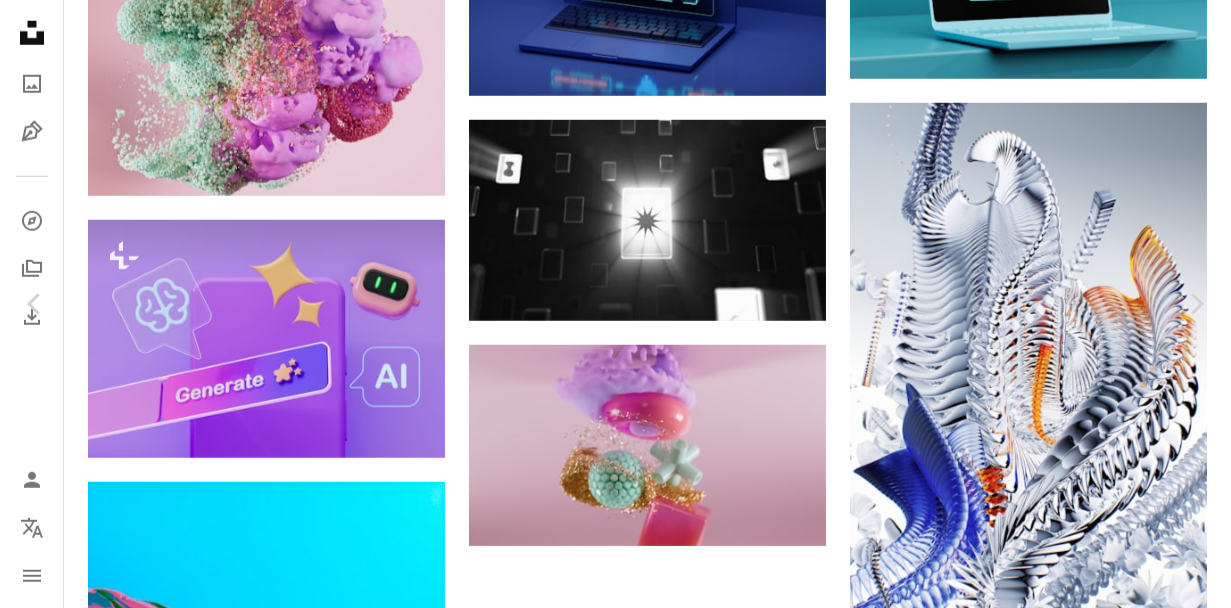 click on "An X shape Chevron left Chevron right [PERSON] For  Unsplash+ A heart A plus sign Edit image   Plus sign for Unsplash+ A lock   Purchase Zoom in A forward-right arrow Share More Actions Calendar outlined Published on  [DATE], [YEAR] Safety Licensed under the  Unsplash+ License artificial intelligence 3d render chatbot generative ai ai agent ai assistant prompt Free pictures From this series Chevron right Plus sign for Unsplash+ Plus sign for Unsplash+ Plus sign for Unsplash+ Plus sign for Unsplash+ Plus sign for Unsplash+ Plus sign for Unsplash+ Related images Plus sign for Unsplash+ A heart A plus sign [PERSON] For  Unsplash+ A lock   Purchase Plus sign for Unsplash+ A heart A plus sign [PERSON] For  Unsplash+ A lock   Purchase Plus sign for Unsplash+ A heart A plus sign [PERSON] For  Unsplash+ A lock   Purchase Plus sign for Unsplash+ A heart A plus sign [PERSON] For  Unsplash+ A lock   Purchase Plus sign for Unsplash+ A heart A plus sign [PERSON] For  A lock" at bounding box center (615, 2224) 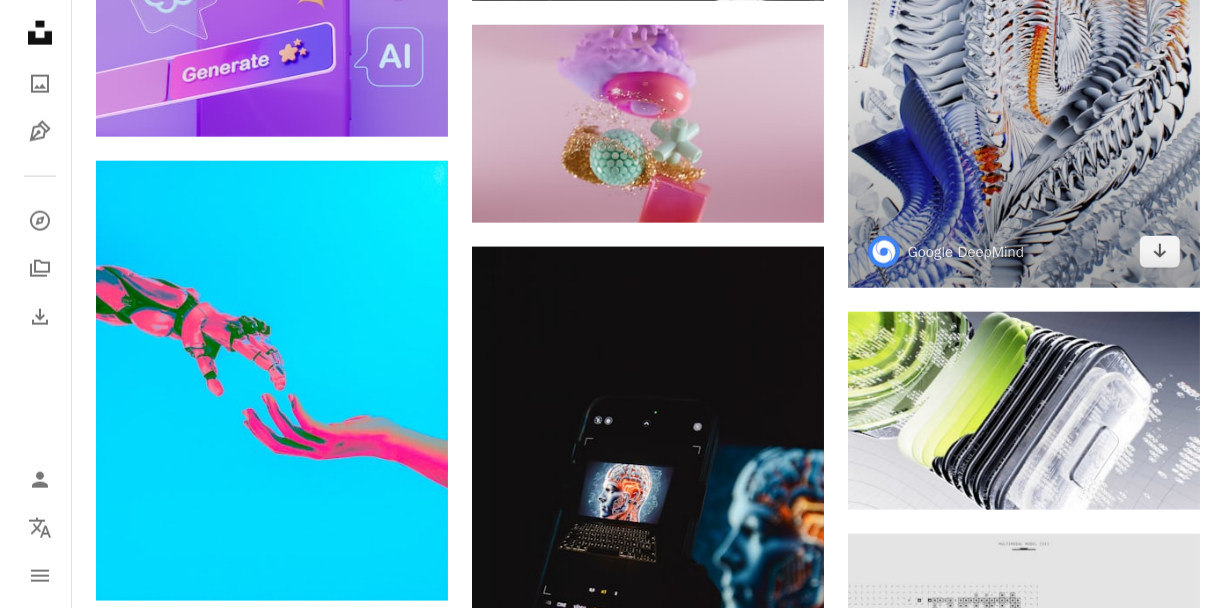 scroll, scrollTop: 2100, scrollLeft: 0, axis: vertical 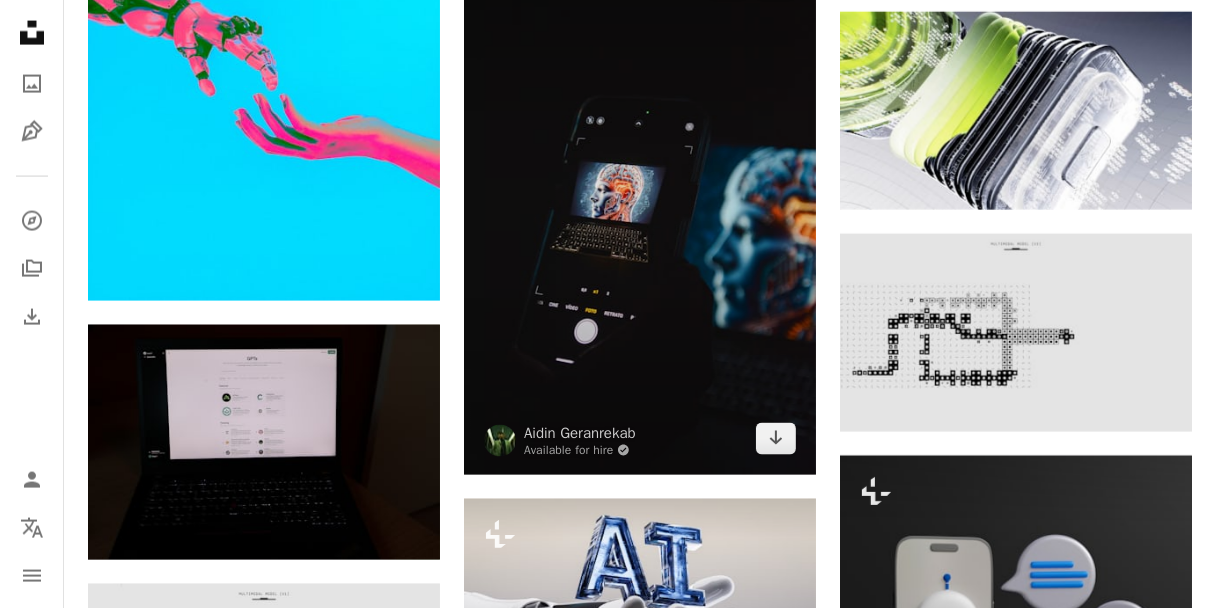 click at bounding box center (640, 211) 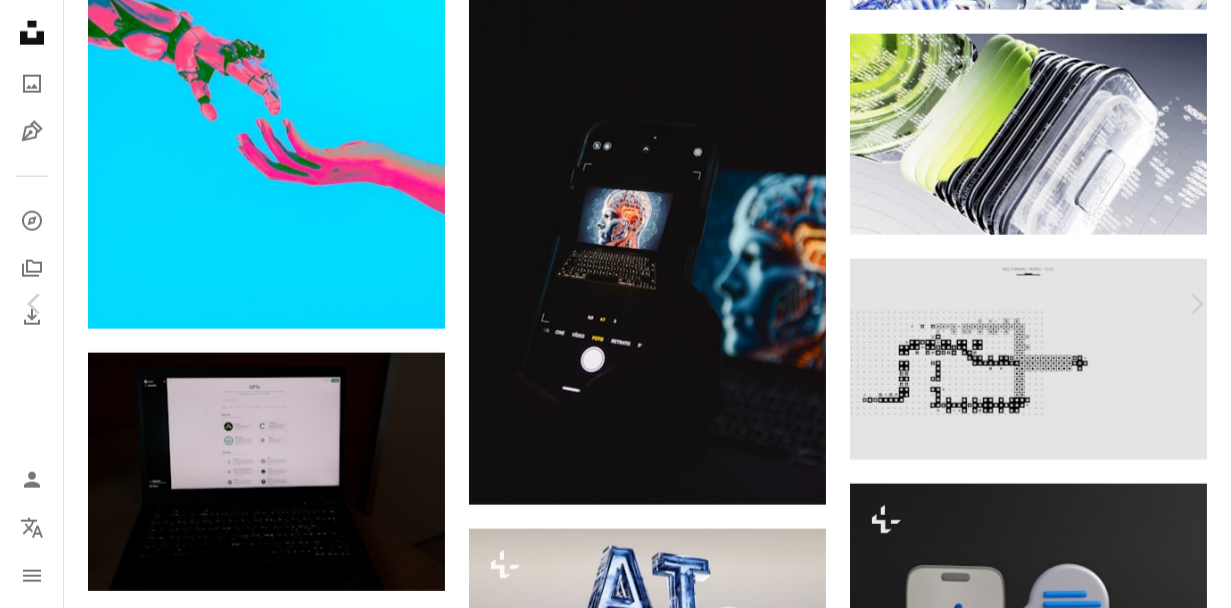 scroll, scrollTop: 100, scrollLeft: 0, axis: vertical 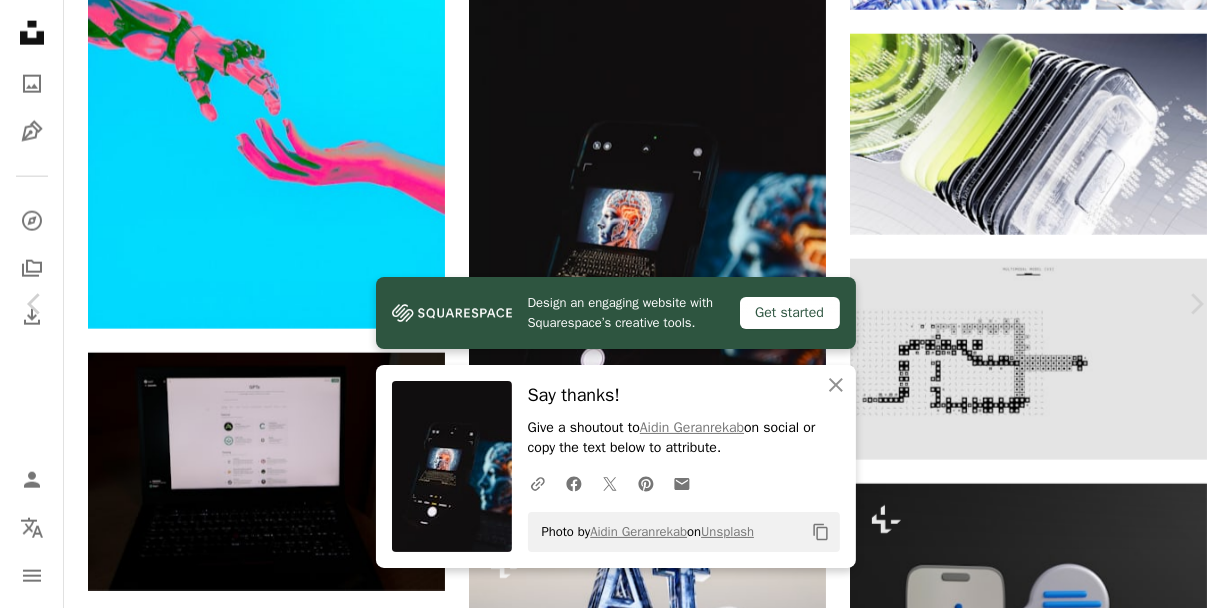 click on "An X shape" at bounding box center (20, 20) 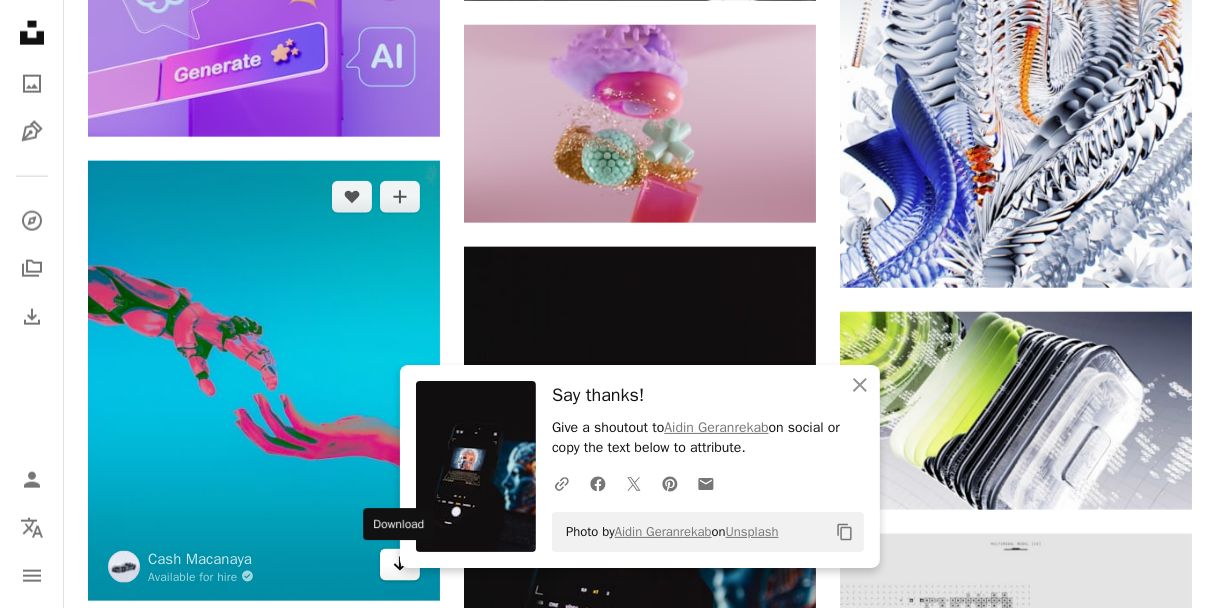 scroll, scrollTop: 1500, scrollLeft: 0, axis: vertical 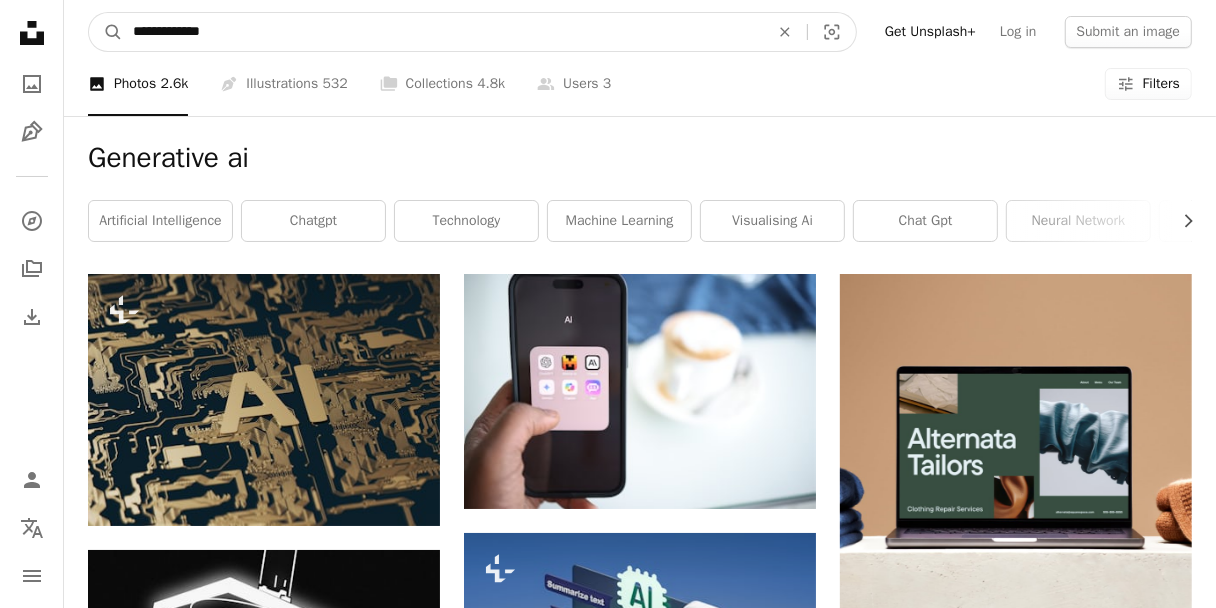 click on "**********" at bounding box center (443, 32) 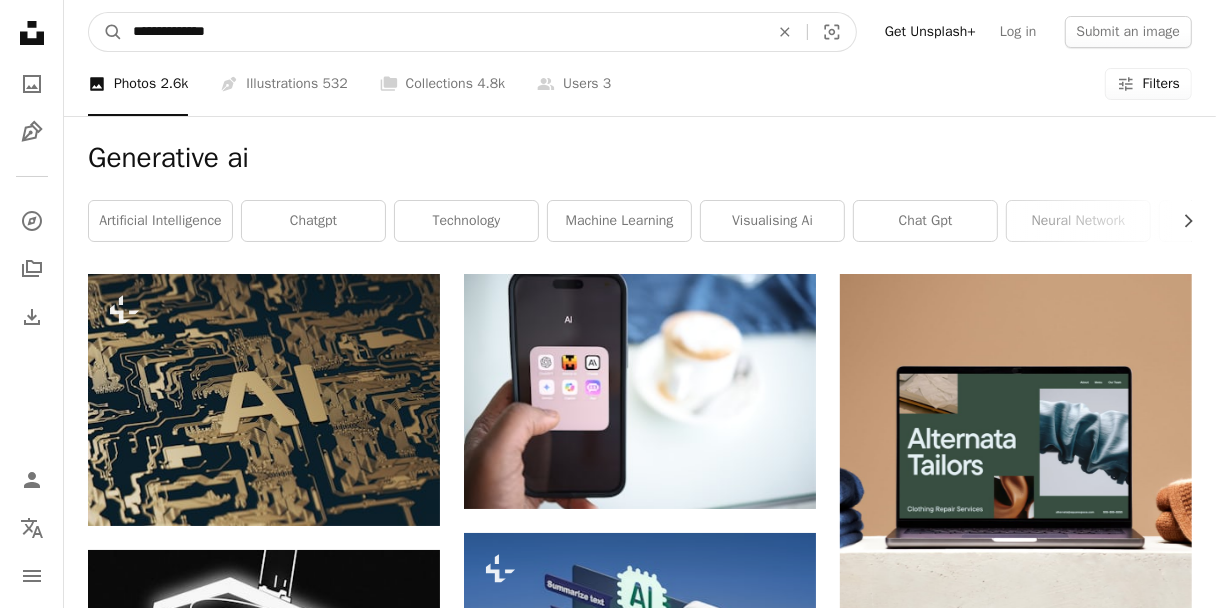 click on "**********" at bounding box center [443, 32] 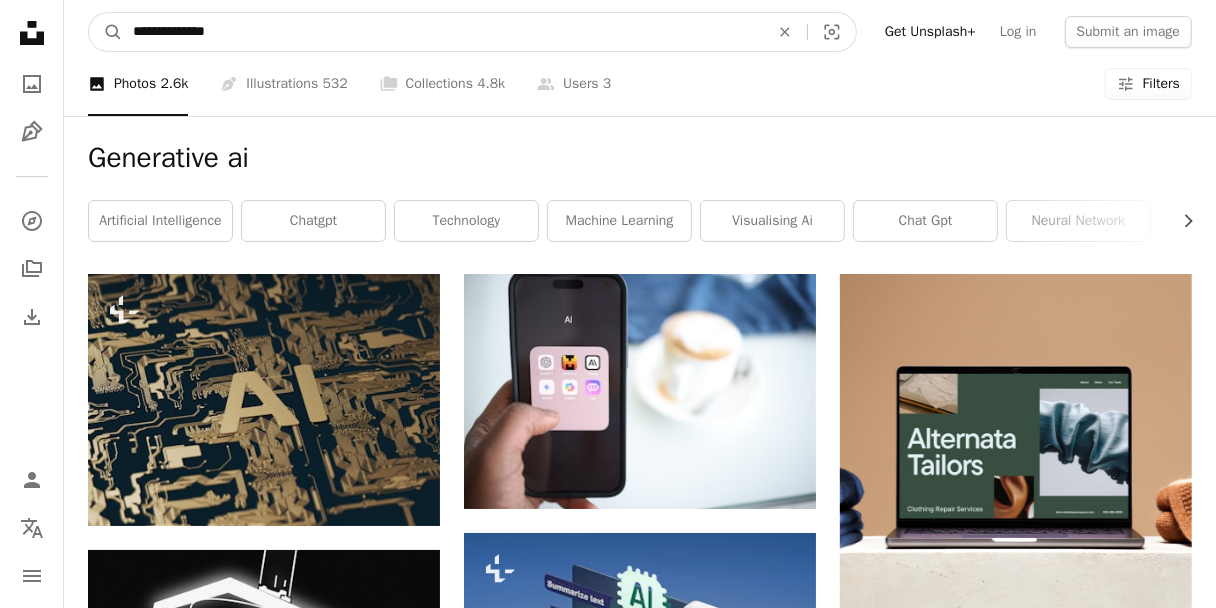type on "**********" 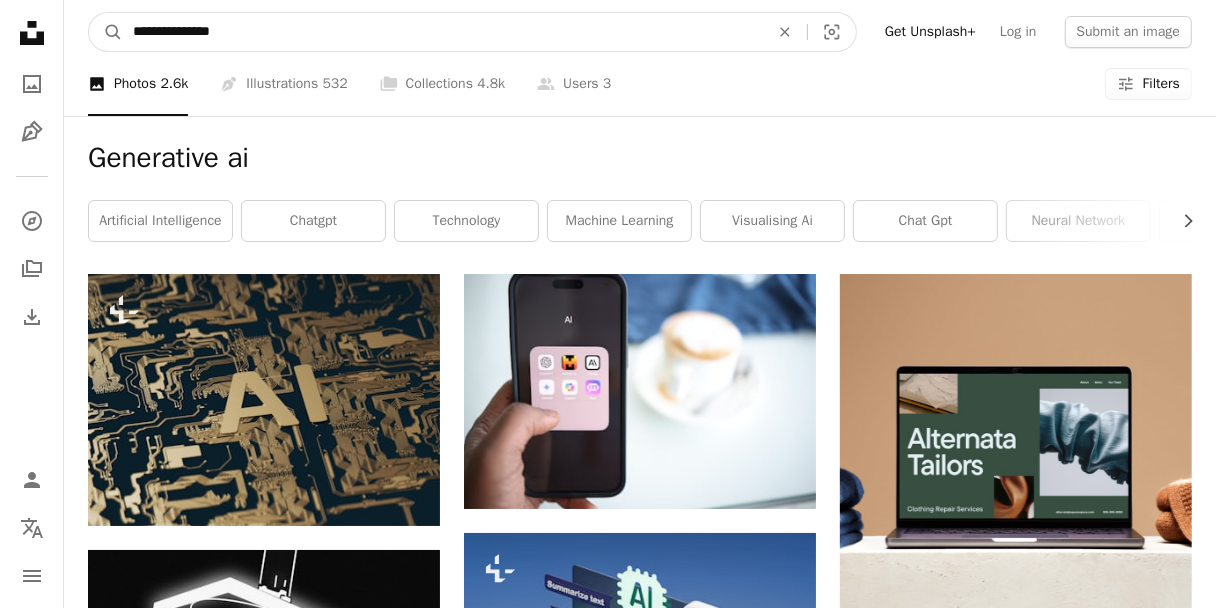 click on "A magnifying glass" at bounding box center (106, 32) 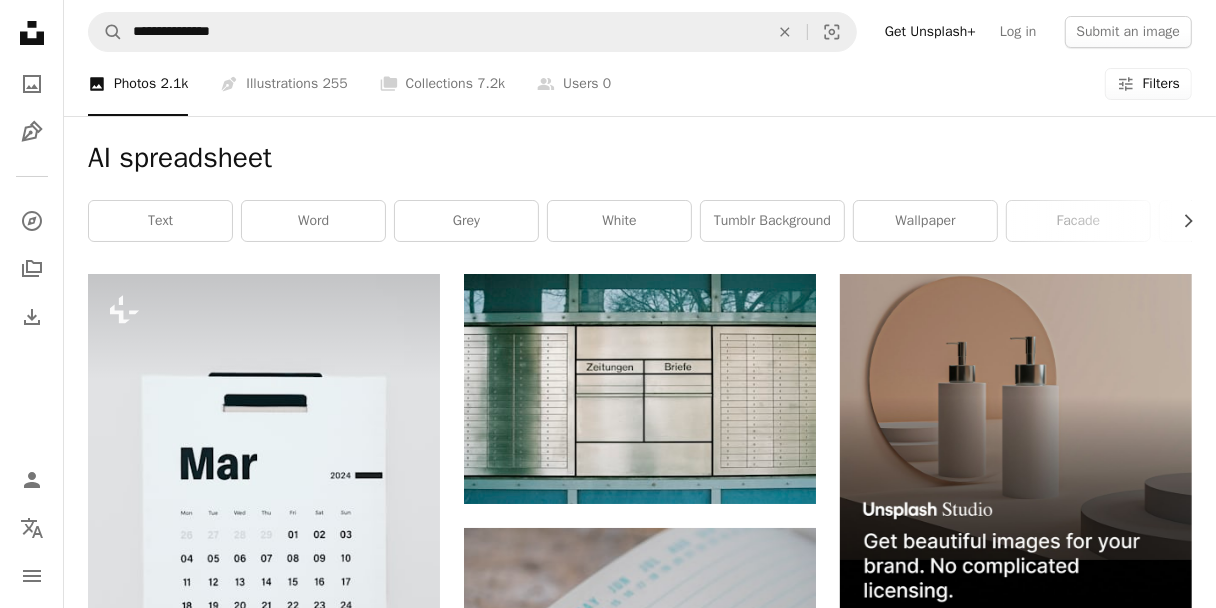 scroll, scrollTop: 0, scrollLeft: 0, axis: both 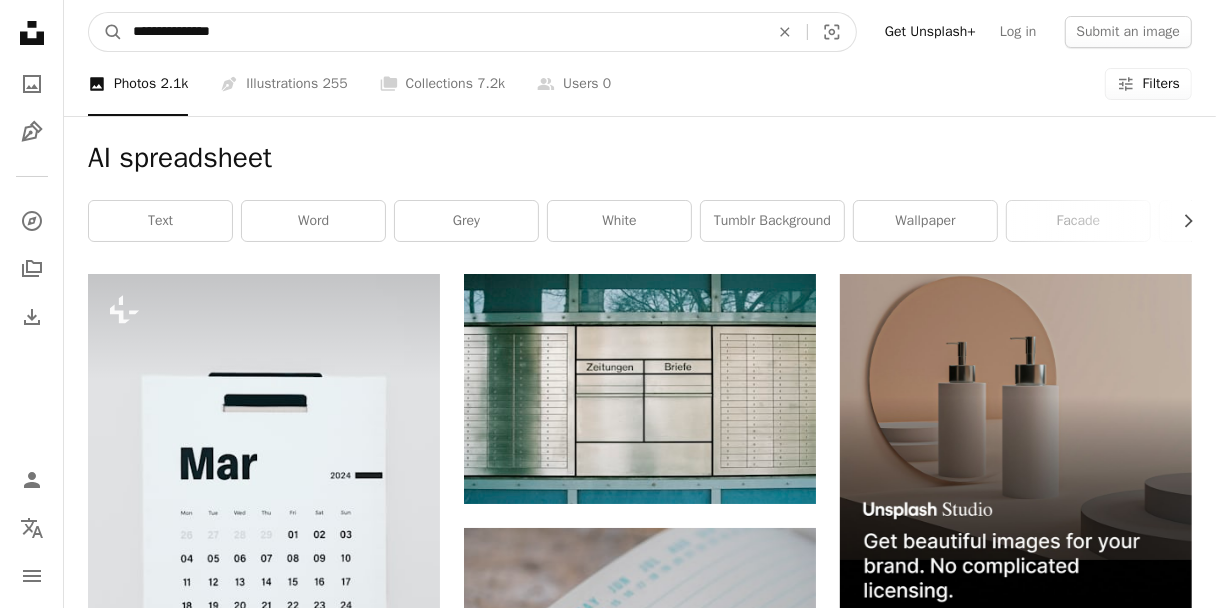 click on "**********" at bounding box center (443, 32) 